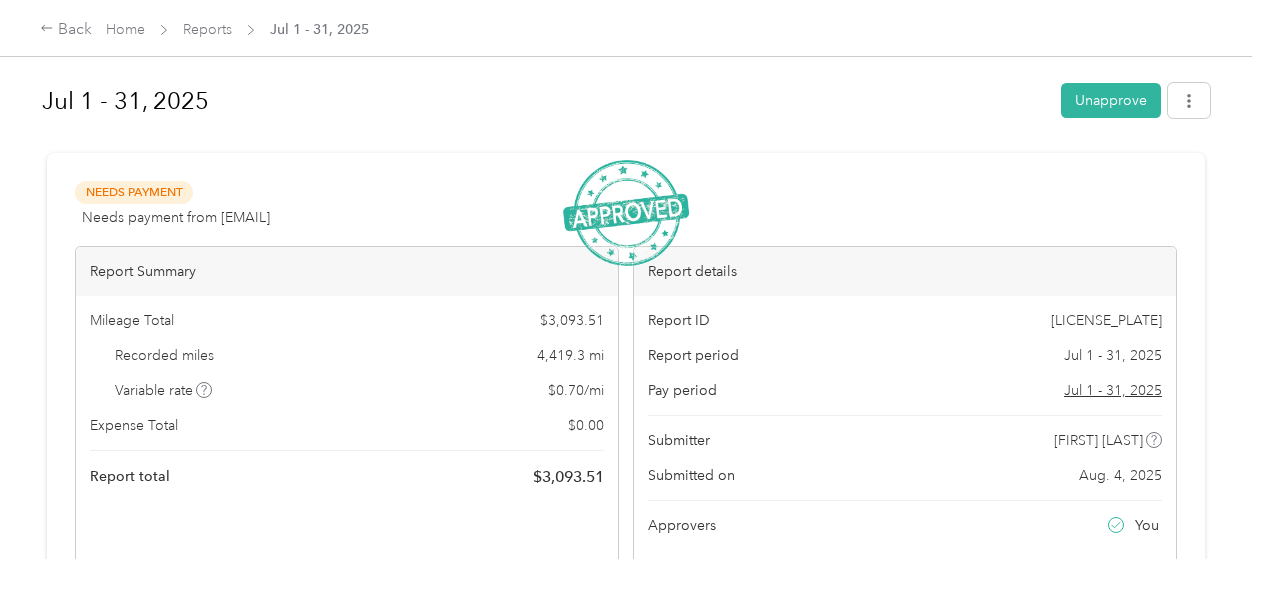 scroll, scrollTop: 0, scrollLeft: 0, axis: both 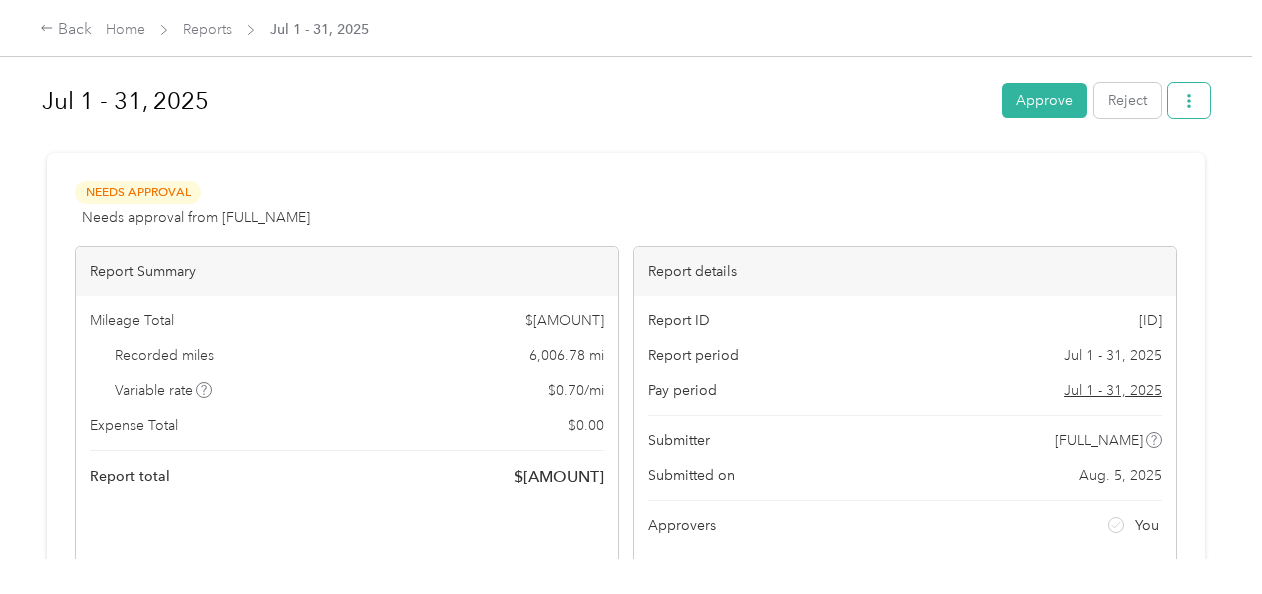 click 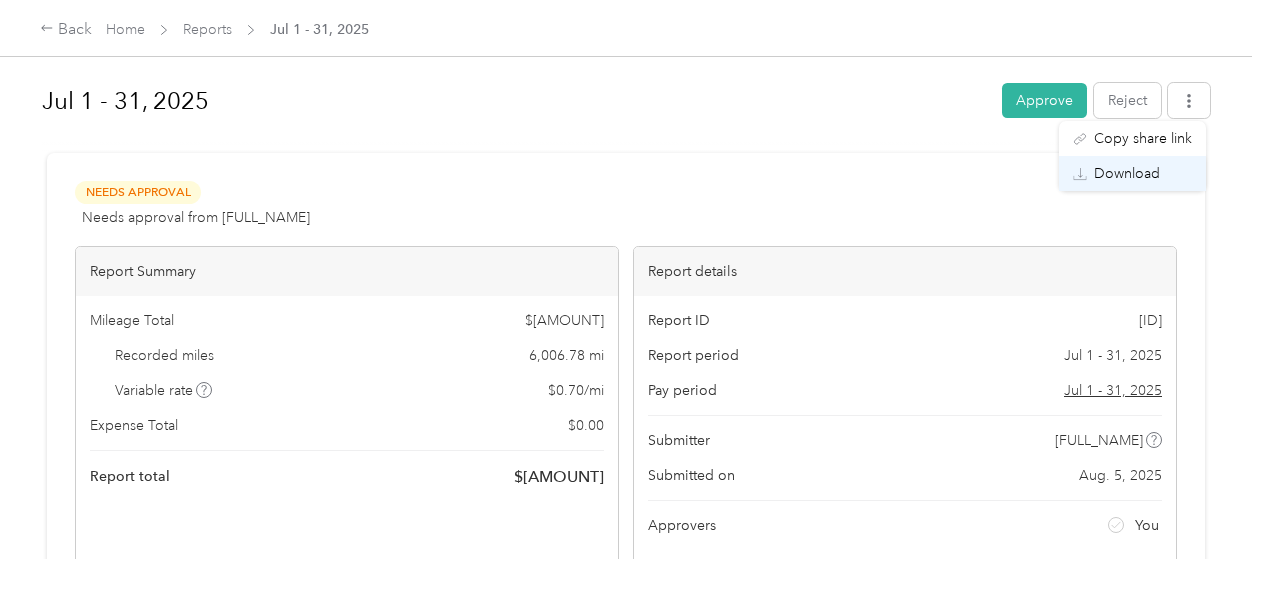 click on "Download" at bounding box center (1127, 173) 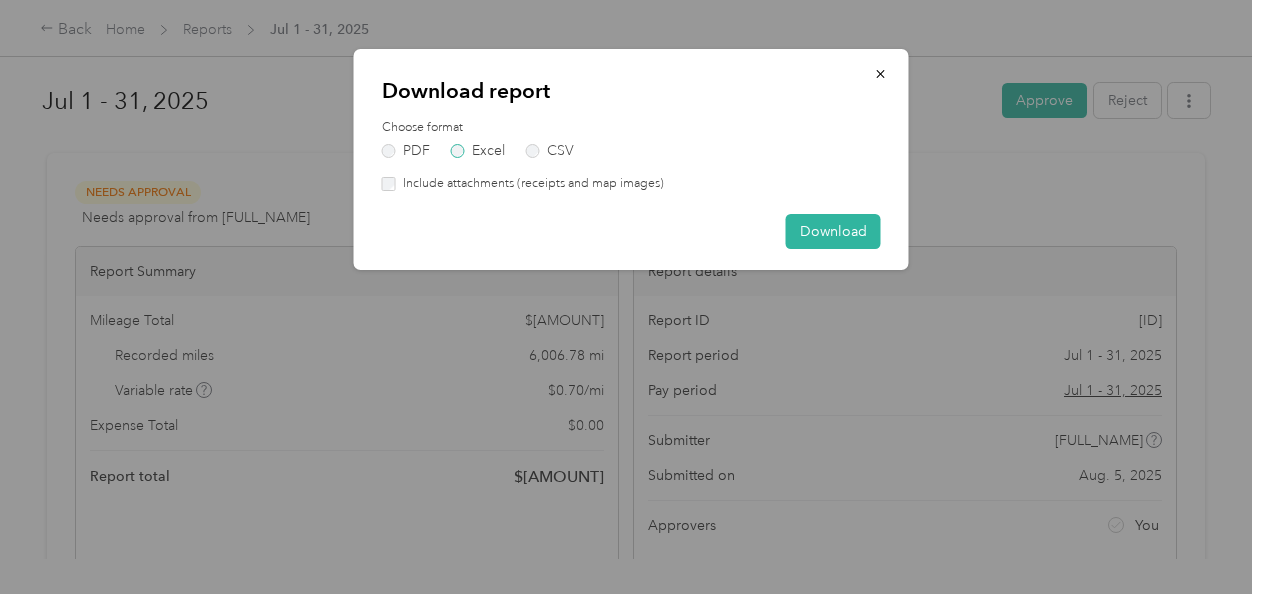click on "Excel" at bounding box center [478, 151] 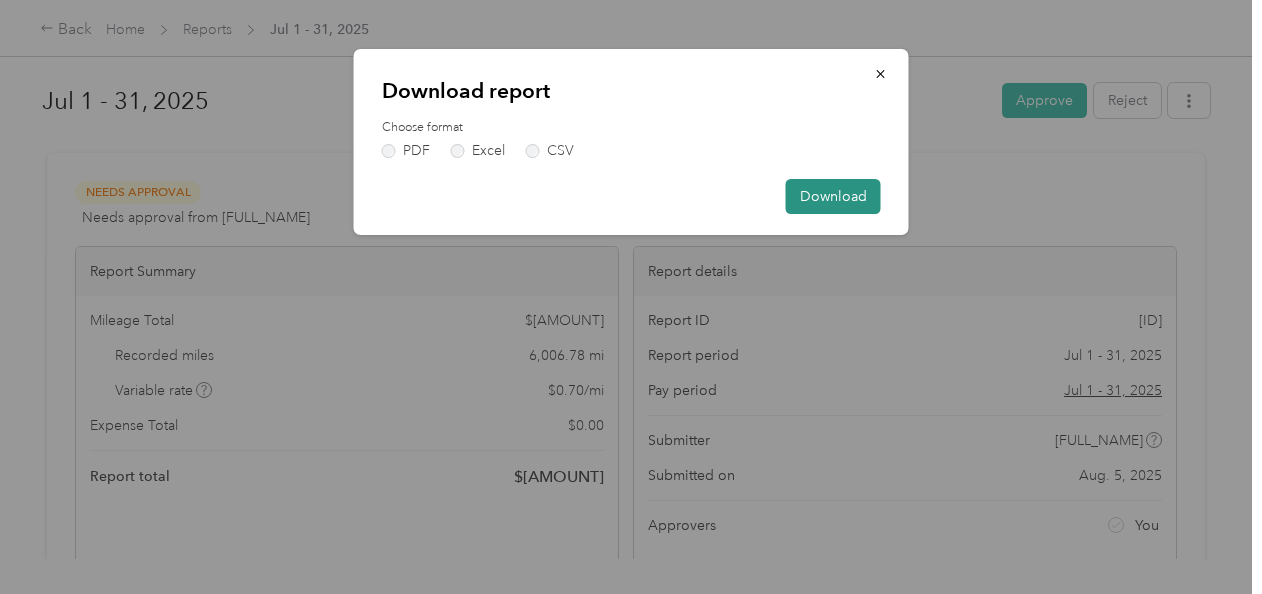 click on "Download" at bounding box center (833, 196) 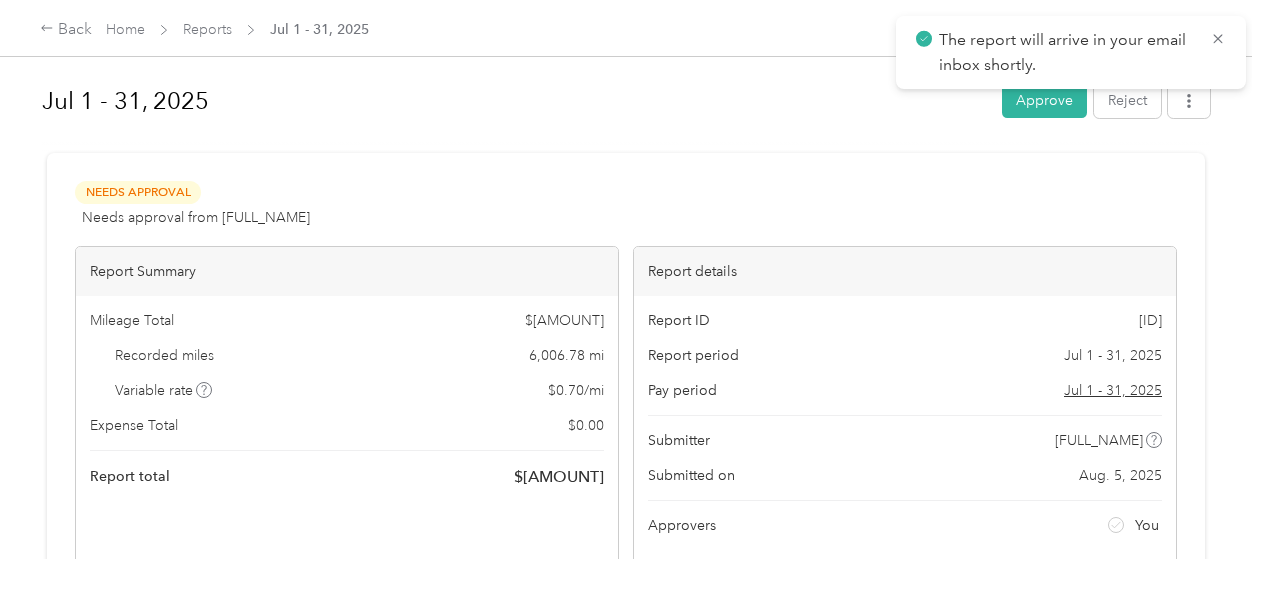 click on "Needs Approval Needs approval from [FULL_NAME] View  activity & comments Report Summary Mileage Total $ [AMOUNT] Recorded miles [MILES]   mi Variable rate   $ [RATE] / mi Expense Total $ [AMOUNT] Report total $ [AMOUNT] Report ID [ID] Report period [DATE] - [DATE] Pay period [DATE] - [DATE] Submitter [FULL_NAME] Submitted on [DATE] Approvers You Trips ([NUMBER]) Expense ([NUMBER]) Miles Trip Date Value Location Track Method Purpose Notes Tags                   [MILES] [DATE] $[AMOUNT] [TIME] [CITY], [STATE] [TIME] [NUMBER] [STREET], [NEIGHBORHOOD], [CITY], [STATE] GPS [COMPANY] - [MILES] [DATE] $[AMOUNT] [TIME] [STREET], [NEIGHBORHOOD], [CITY], [STATE] [TIME] [CITY], [STATE] GPS [COMPANY] - [MILES] [DATE] $[AMOUNT] [TIME] [NUMBER] [STREET], [NEIGHBORHOOD], [STATE] [TIME] [NUMBER] [STREET], [NEIGHBORHOOD], [CITY], [STATE] GPS [COMPANY] - [MILES] [DATE] $[AMOUNT] [TIME] [CITY], [STATE] [TIME] [NUMBER] [STREET], [NEIGHBORHOOD], [STATE] GPS - [MILES] $[AMOUNT] -" at bounding box center [626, 10411] 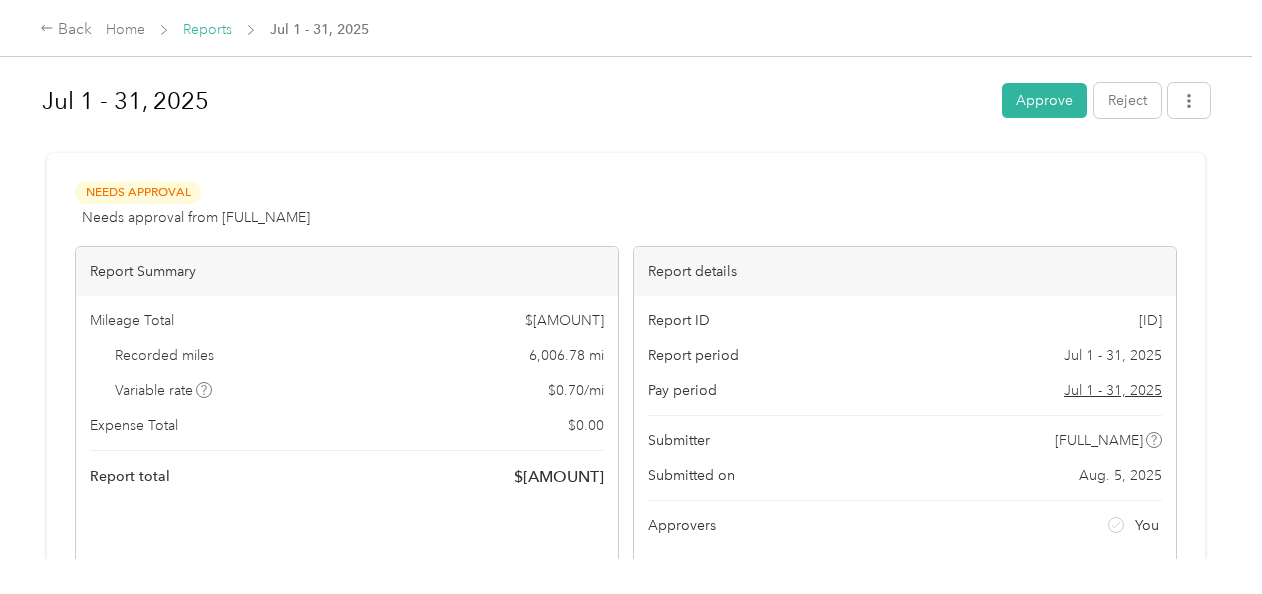 click on "Reports" at bounding box center [207, 29] 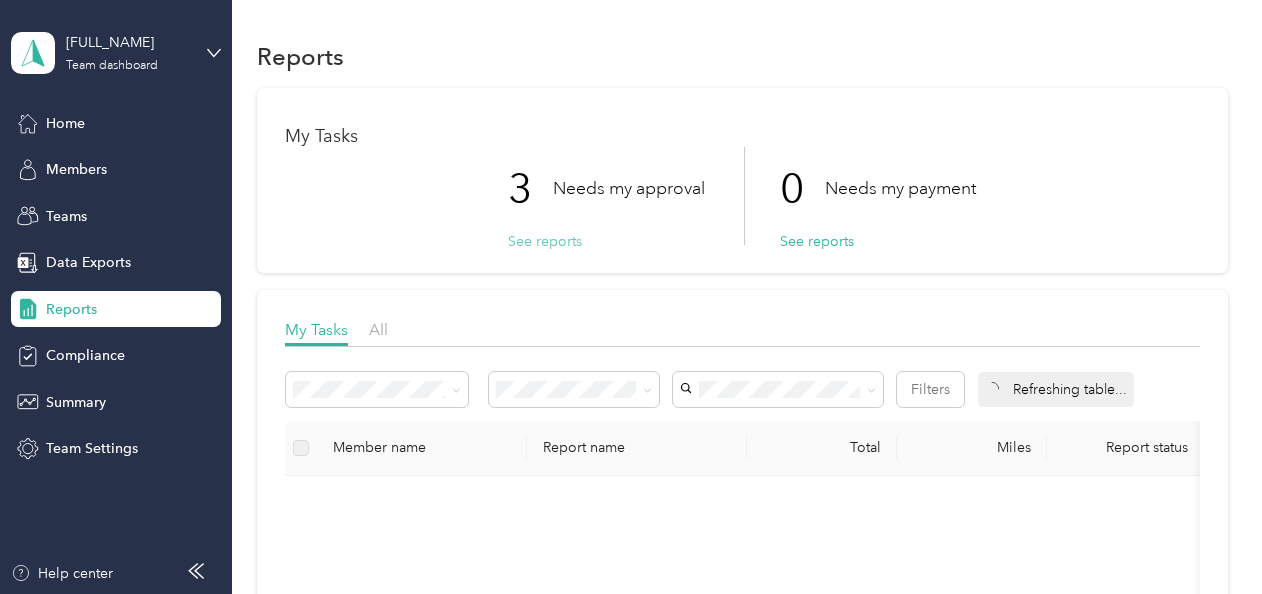 click on "See reports" at bounding box center (545, 241) 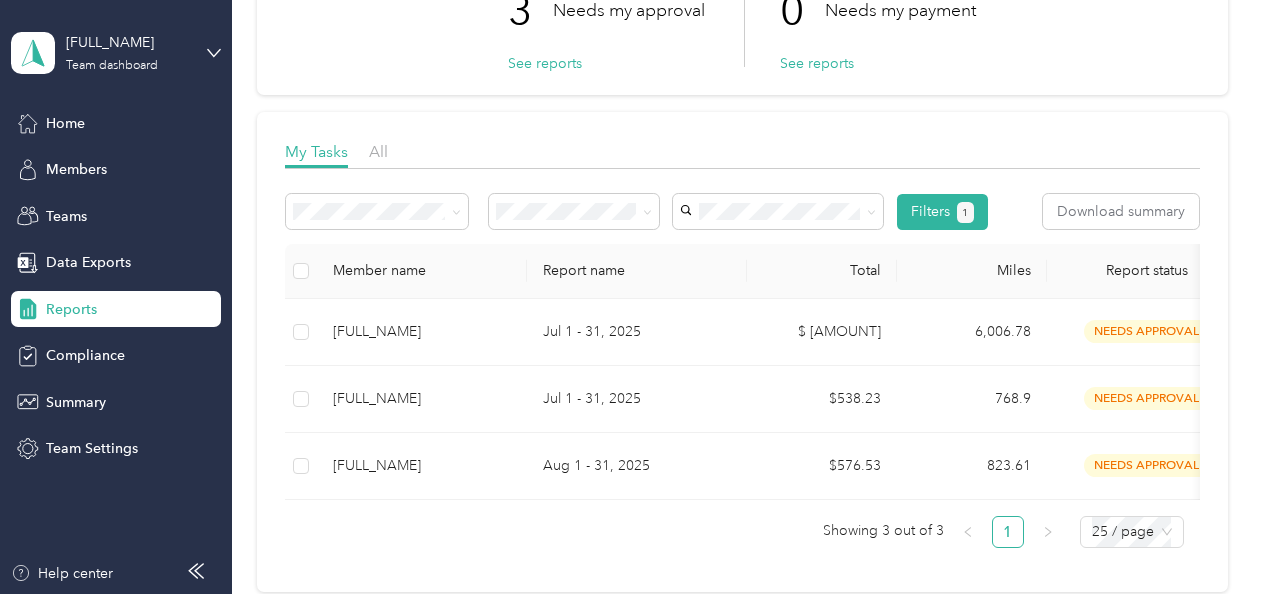 scroll, scrollTop: 177, scrollLeft: 0, axis: vertical 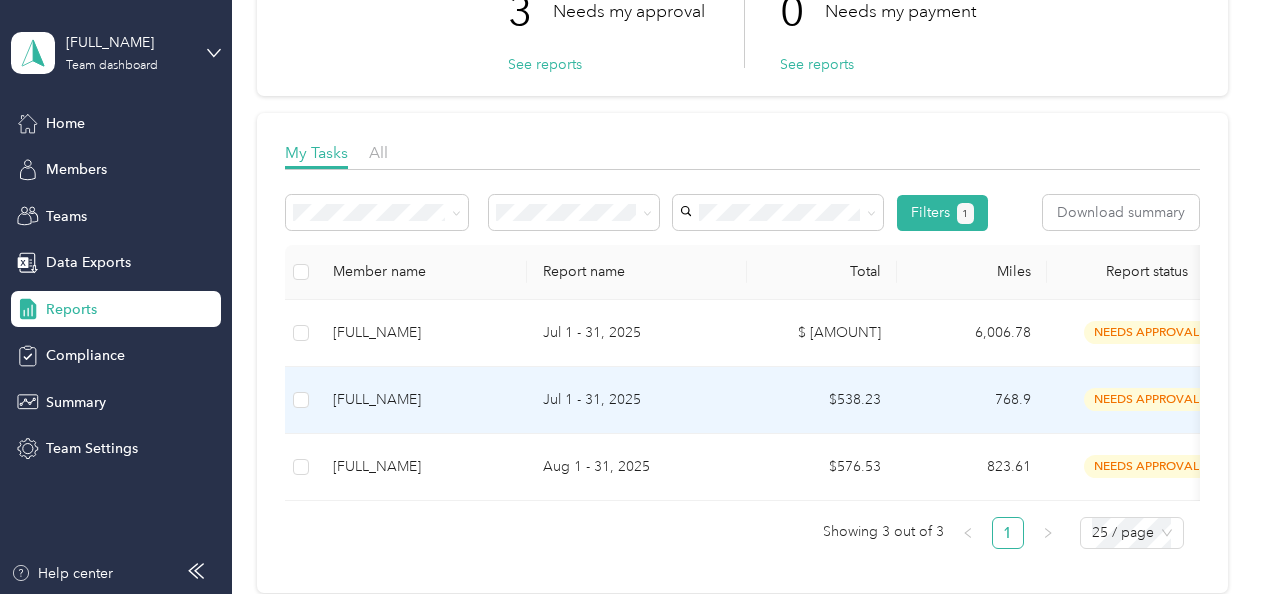 click on "[FULL_NAME]" at bounding box center (422, 400) 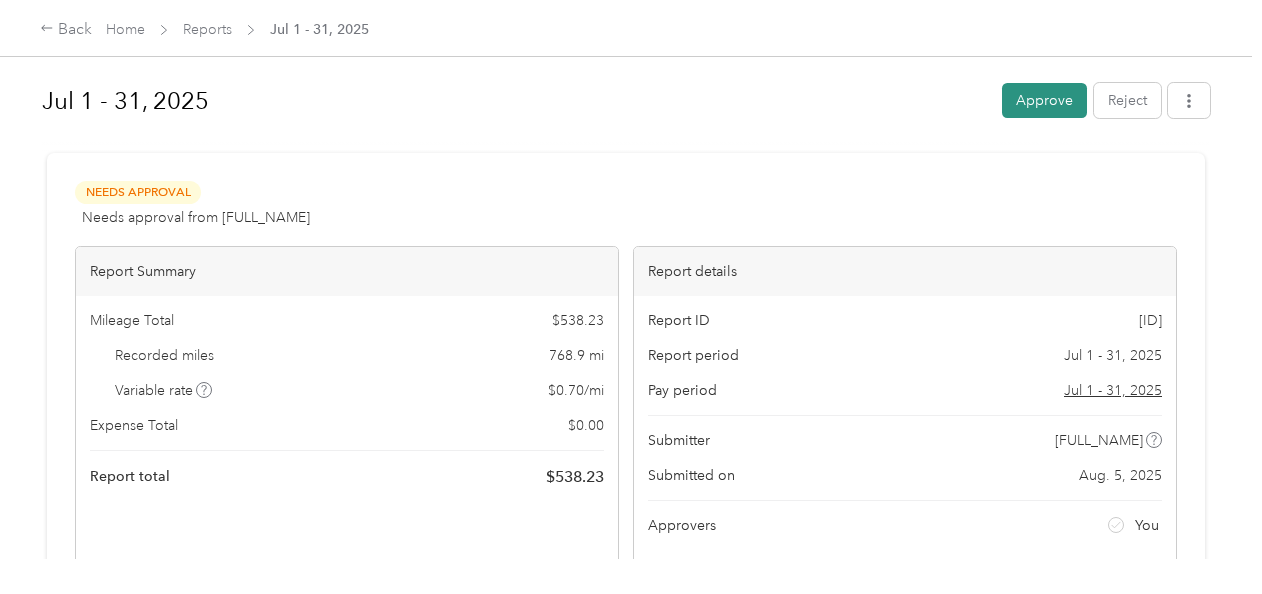 click on "Approve" at bounding box center (1044, 100) 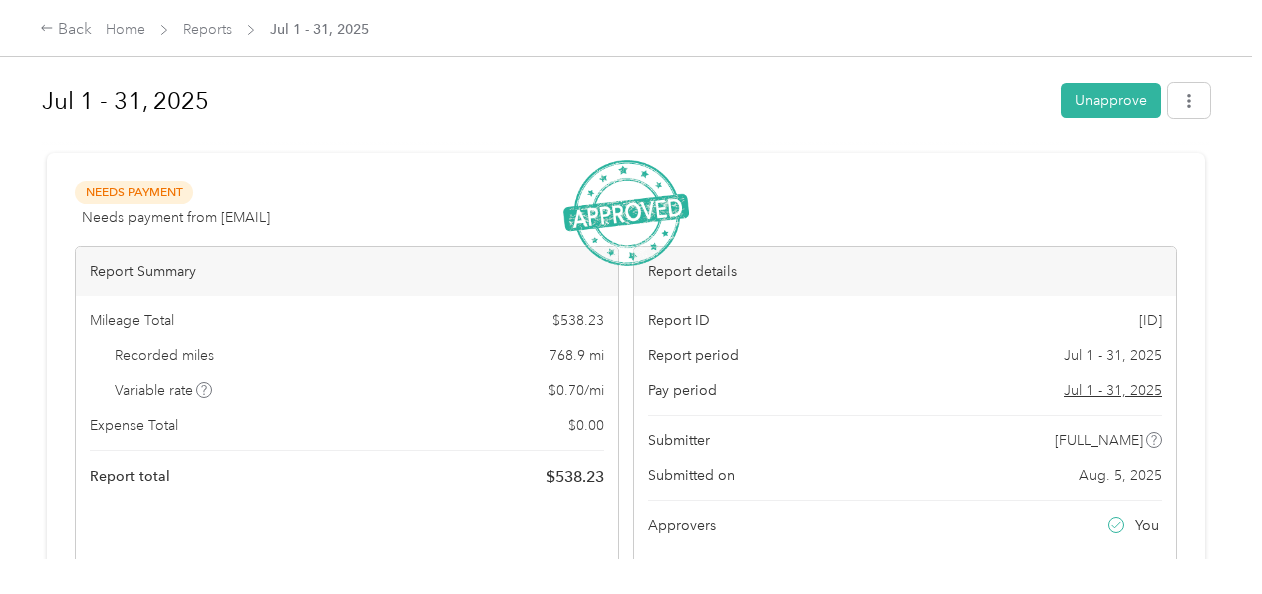 click on "Reports" at bounding box center [207, 29] 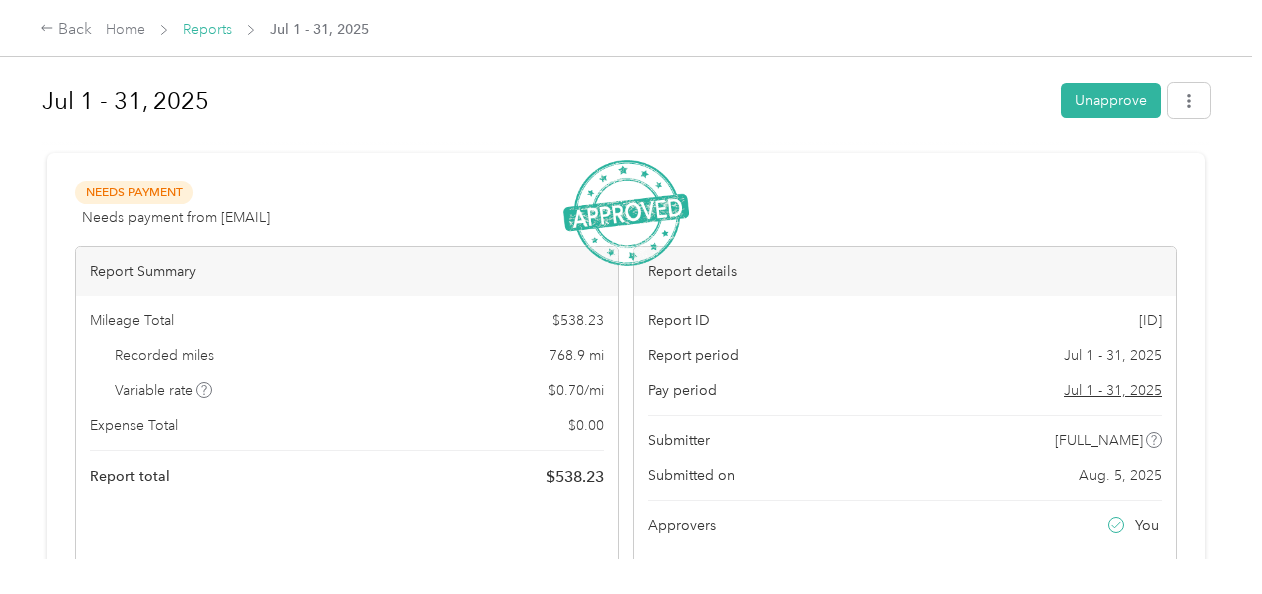 click on "Reports" at bounding box center [207, 29] 